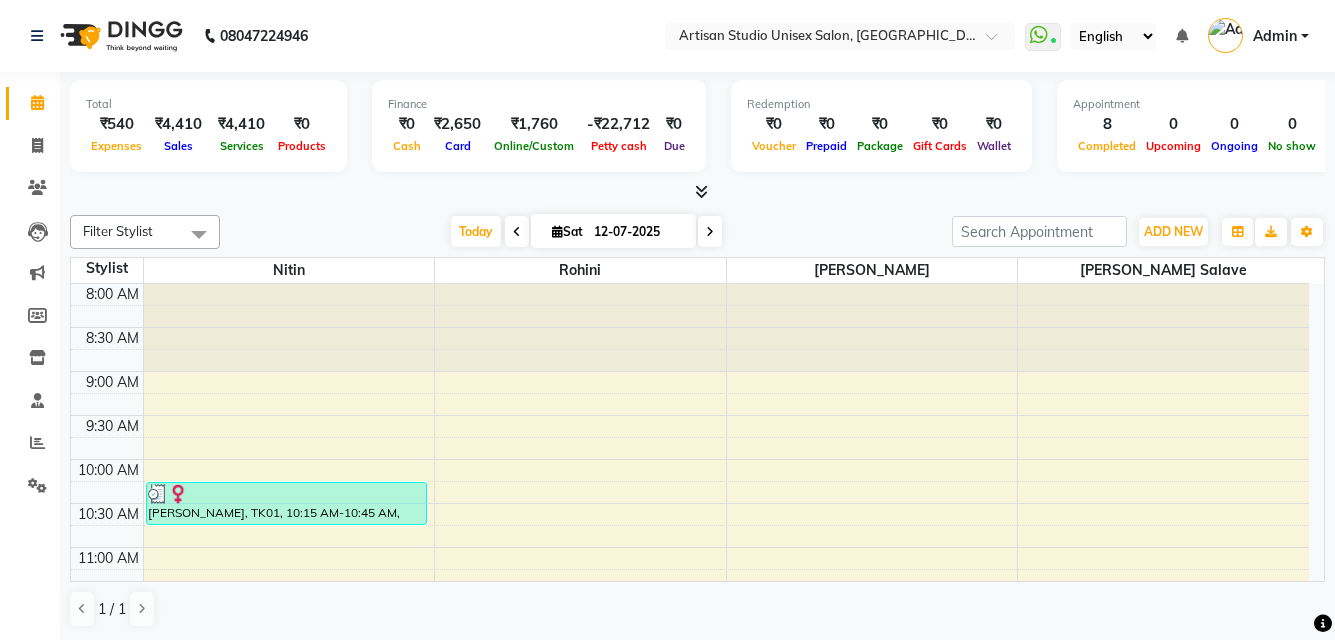 scroll, scrollTop: 1, scrollLeft: 0, axis: vertical 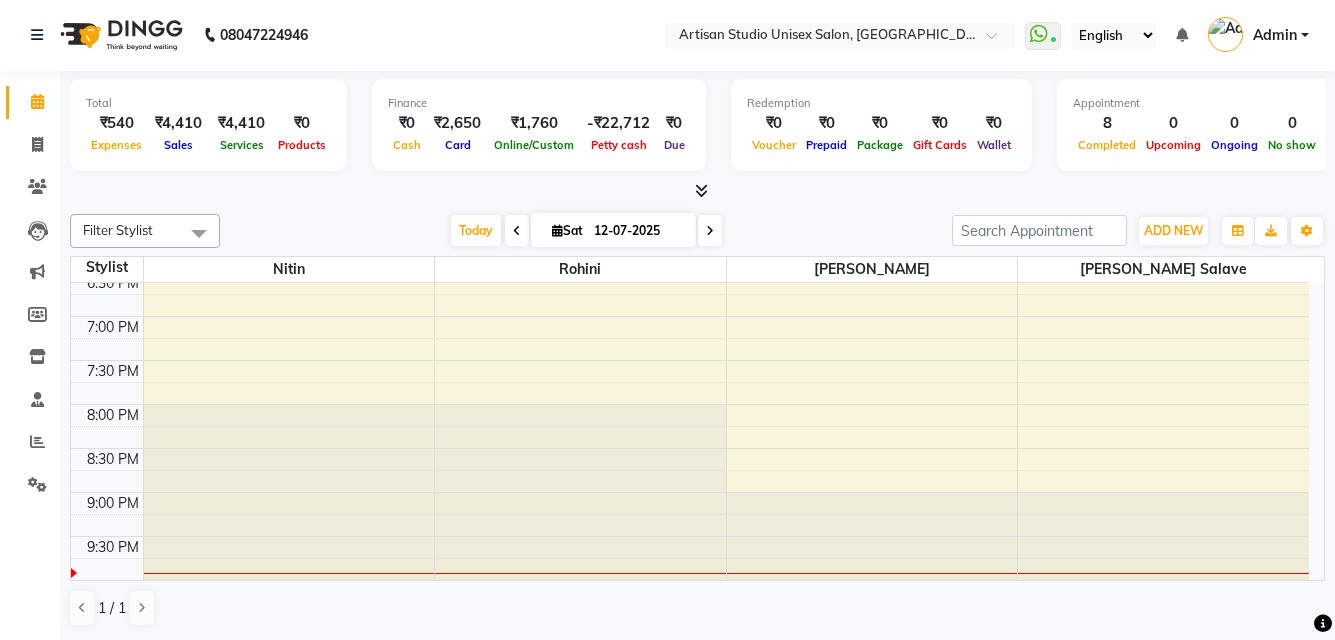 click at bounding box center (872, 536) 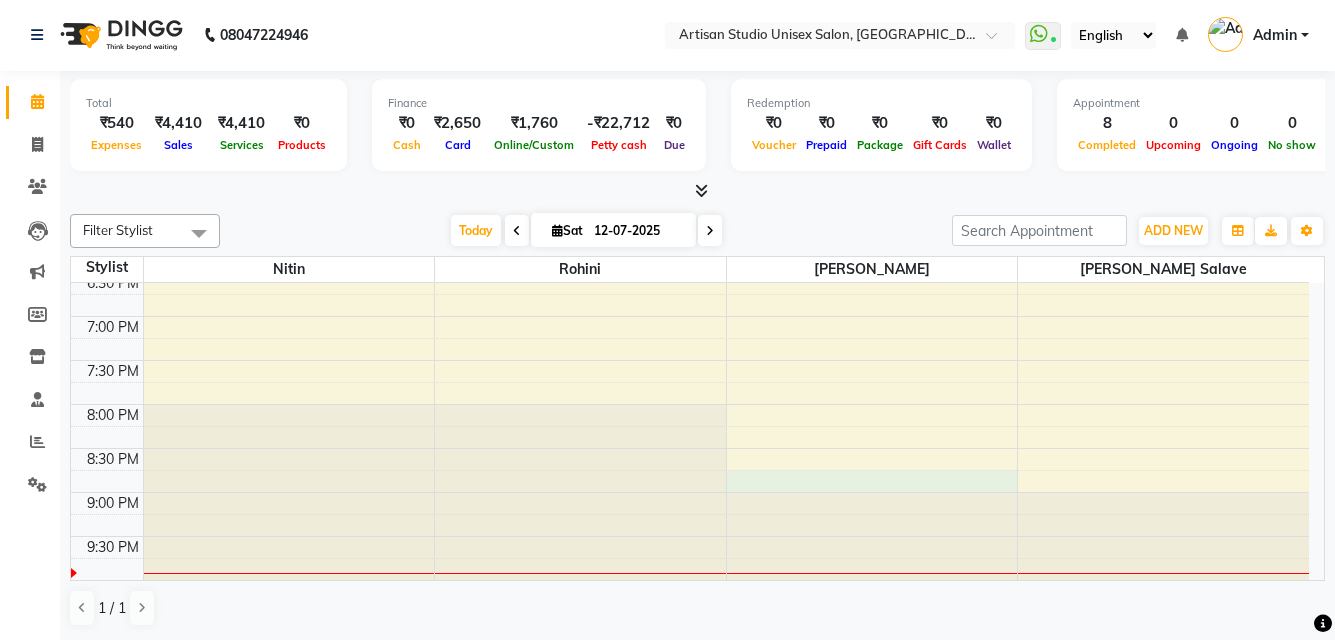 click on "8:00 AM 8:30 AM 9:00 AM 9:30 AM 10:00 AM 10:30 AM 11:00 AM 11:30 AM 12:00 PM 12:30 PM 1:00 PM 1:30 PM 2:00 PM 2:30 PM 3:00 PM 3:30 PM 4:00 PM 4:30 PM 5:00 PM 5:30 PM 6:00 PM 6:30 PM 7:00 PM 7:30 PM 8:00 PM 8:30 PM 9:00 PM 9:30 PM     [PERSON_NAME], TK01, 10:15 AM-10:45 AM, Blow Dry - medium     [GEOGRAPHIC_DATA][PERSON_NAME], 12:45 PM-01:15 PM, Hair Wash + [PERSON_NAME] Dry - Women Hair Wash     [PERSON_NAME], TK03, 11:30 AM-12:30 PM, Hair Cut - [PERSON_NAME] Styling,Hair Wash + [PERSON_NAME] Dry - Men Hair Wash     Anjali Ashtak, TK04, 02:00 PM-02:30 PM, Waxing ([GEOGRAPHIC_DATA]) - face     [PERSON_NAME], TK04, 02:15 PM-02:30 PM, Threading - Forhead     [PERSON_NAME], TK03, 12:00 PM-01:00 PM, Manicaure- Pedicure-Bombini      [PERSON_NAME], TK03, 01:00 PM-02:00 PM, Manicaure- Pedicure-[PERSON_NAME], TK04, 02:30 PM-02:45 PM, Threading - Threading" at bounding box center [690, -36] 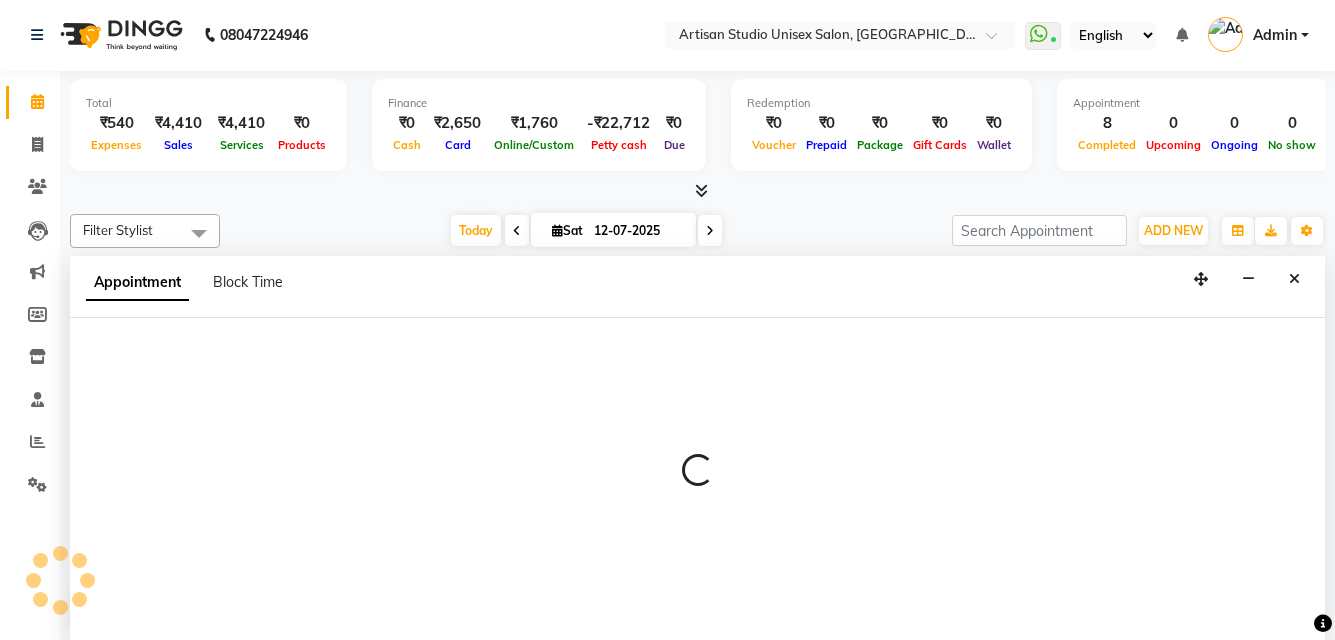 select on "51857" 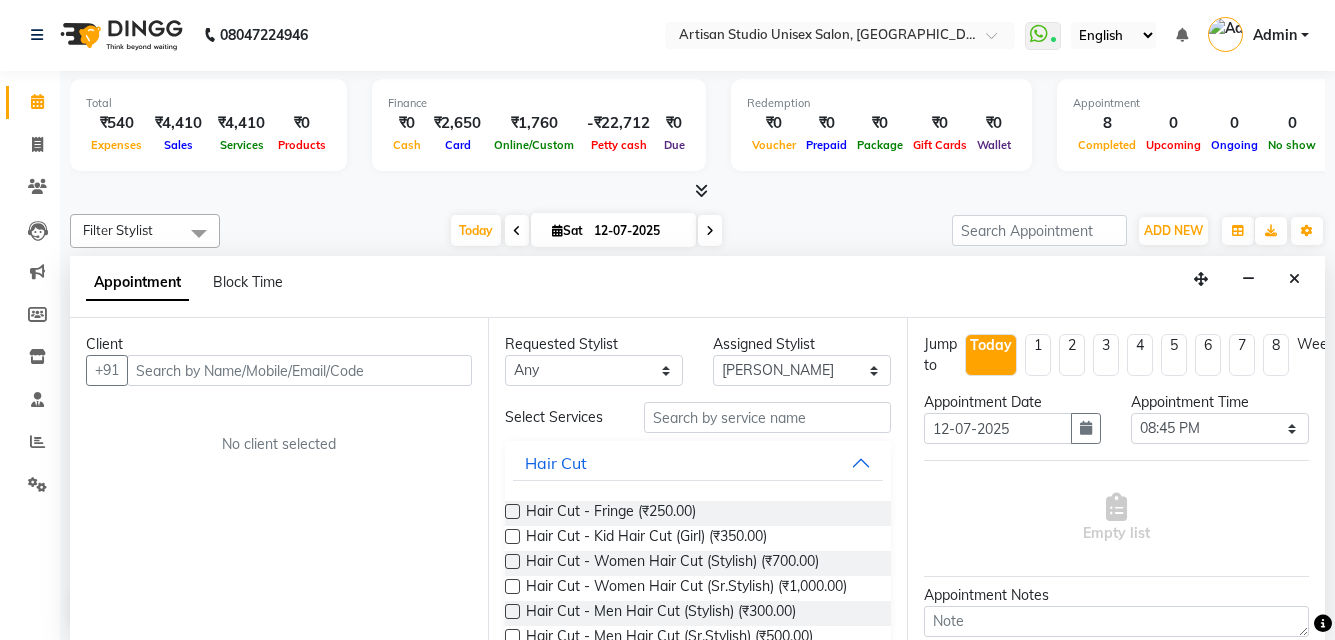 click at bounding box center [299, 370] 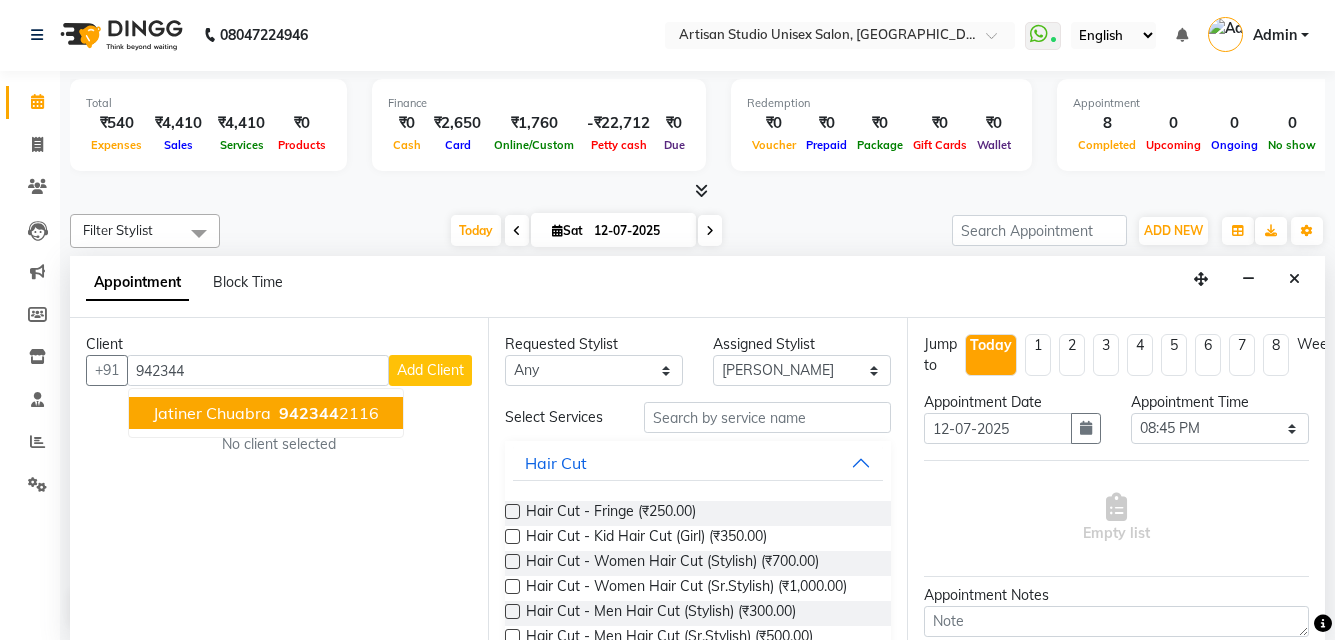click on "942344" at bounding box center [309, 413] 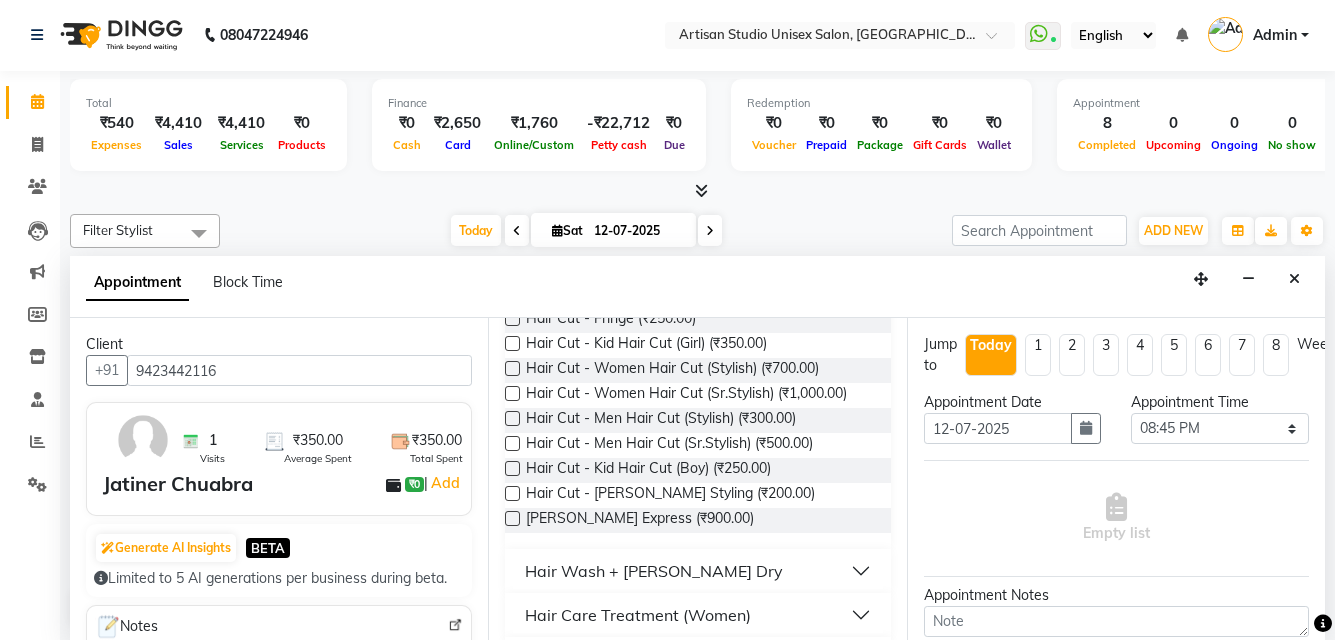 scroll, scrollTop: 200, scrollLeft: 0, axis: vertical 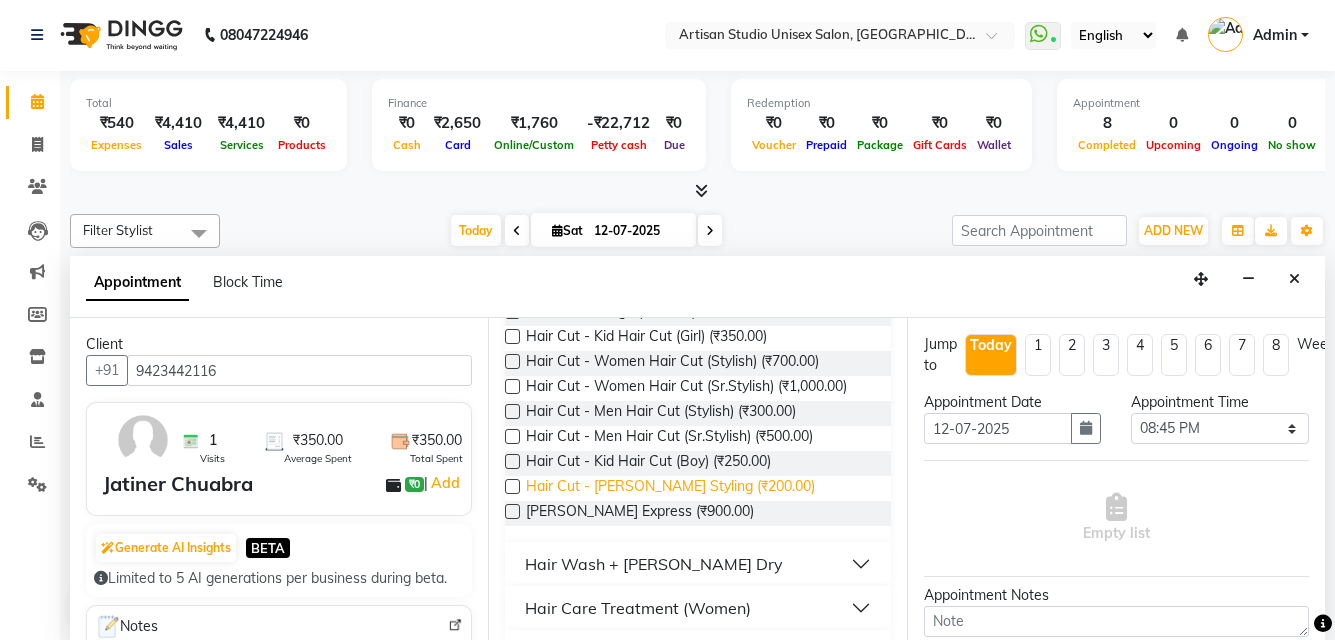 type on "9423442116" 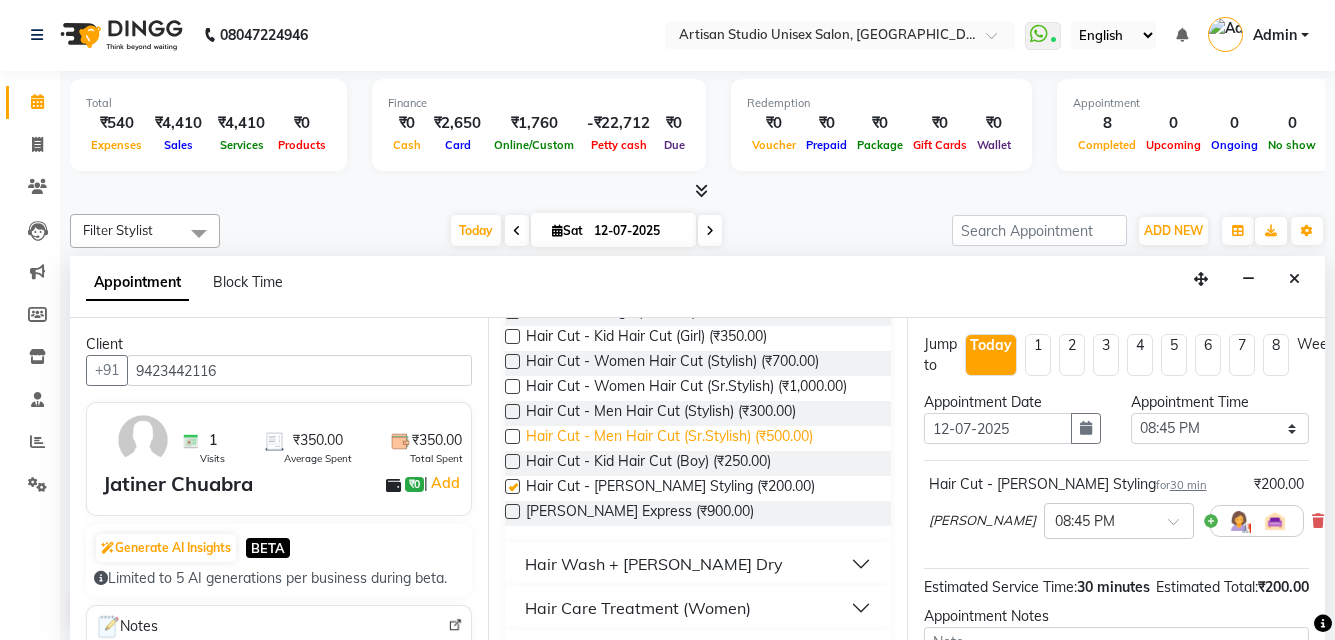 checkbox on "false" 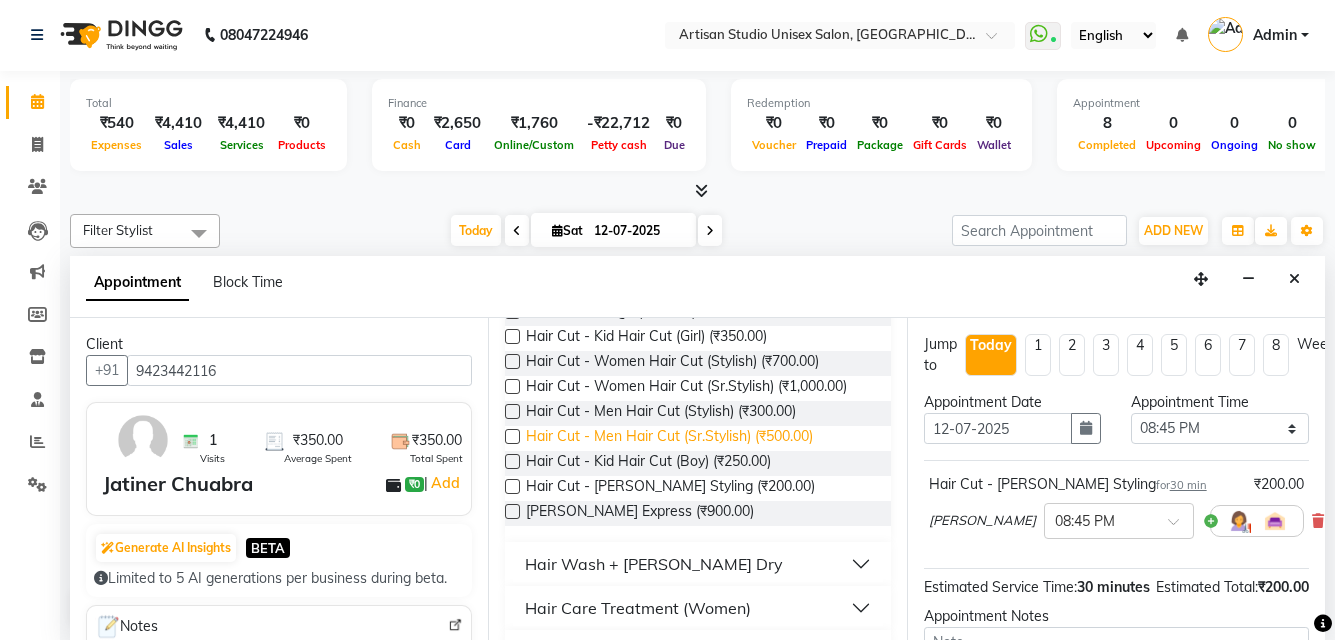 click on "Hair Cut - Men Hair Cut (Sr.Stylish) (₹500.00)" at bounding box center (669, 438) 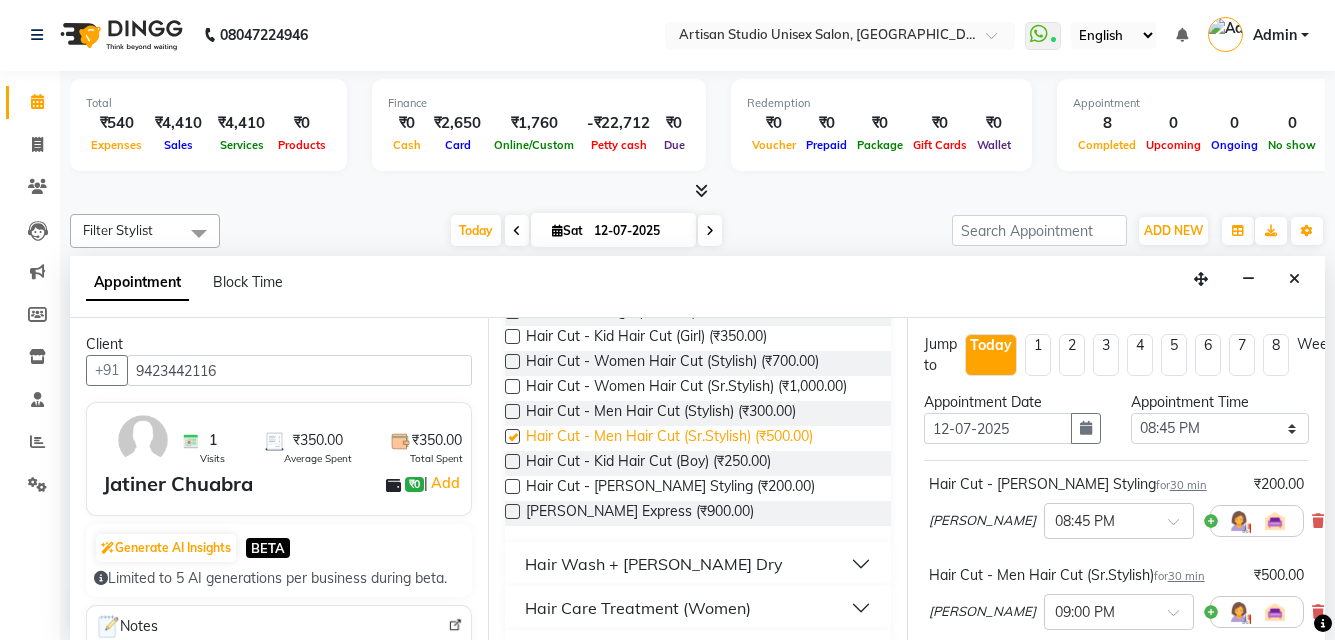 checkbox on "false" 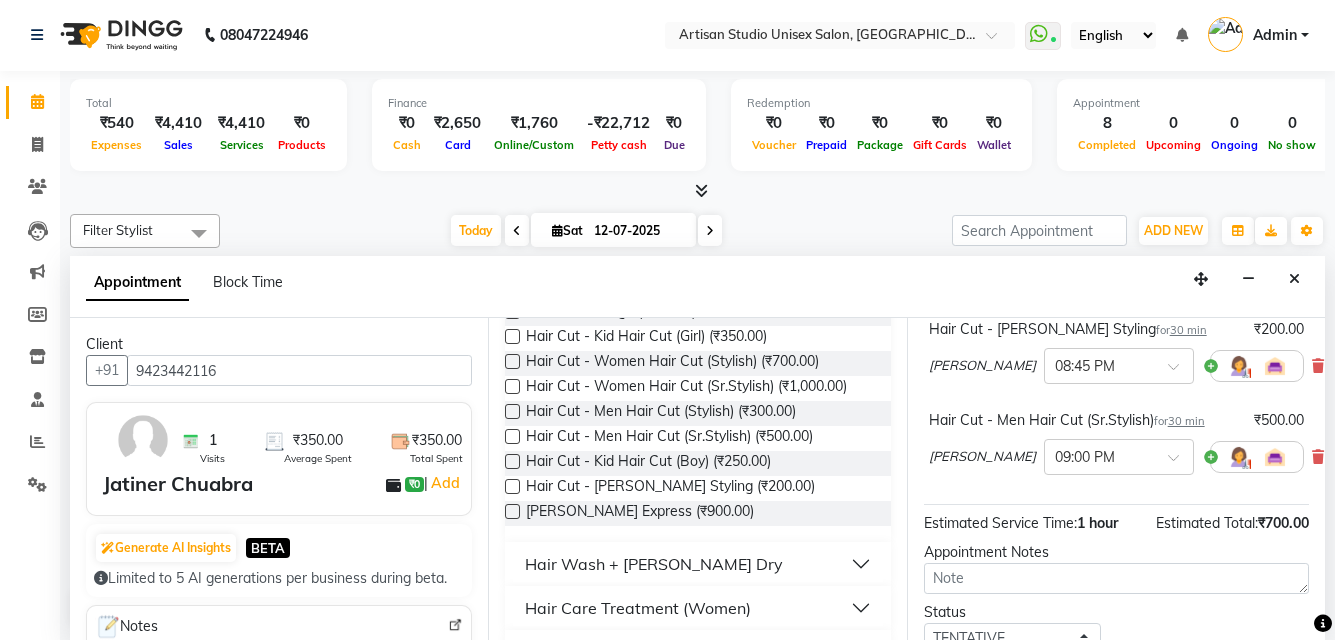 scroll, scrollTop: 200, scrollLeft: 0, axis: vertical 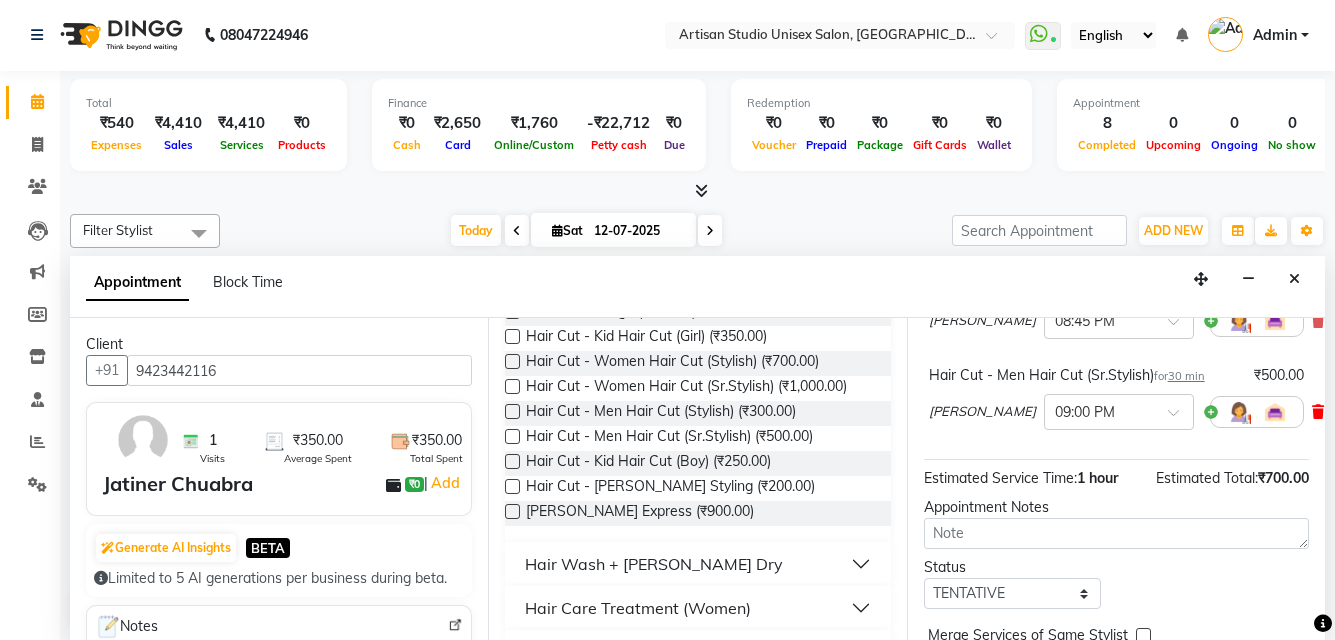 click at bounding box center [1318, 412] 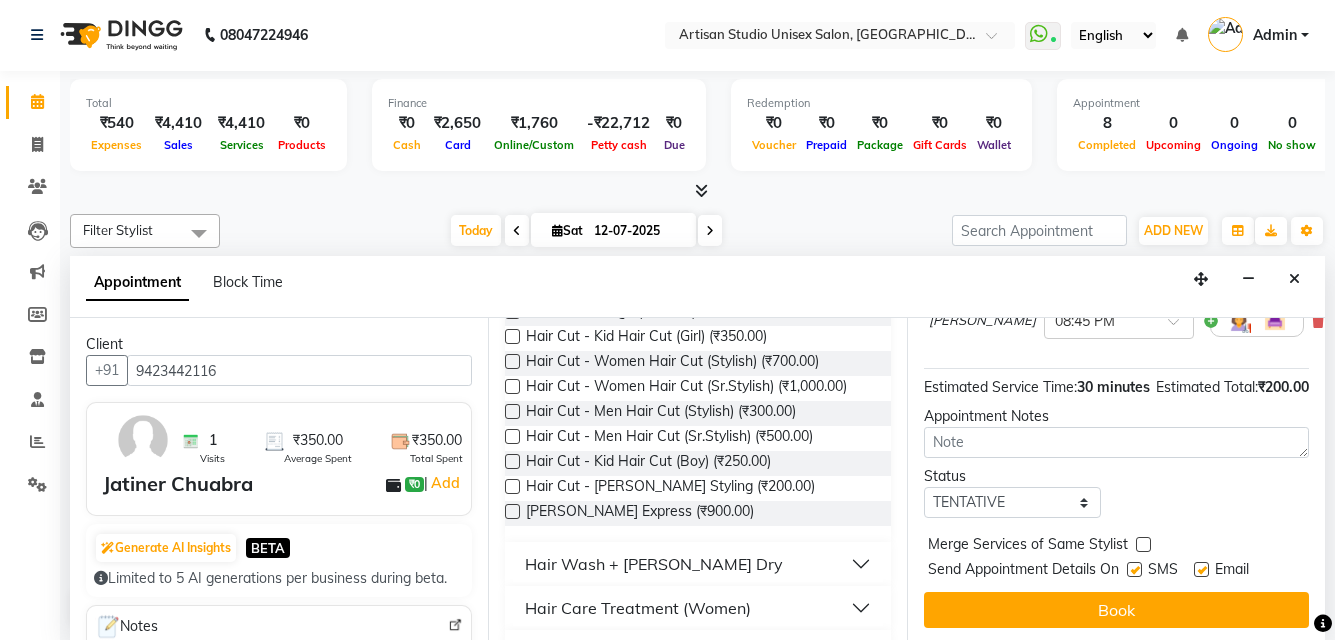 drag, startPoint x: 787, startPoint y: 411, endPoint x: 815, endPoint y: 407, distance: 28.284271 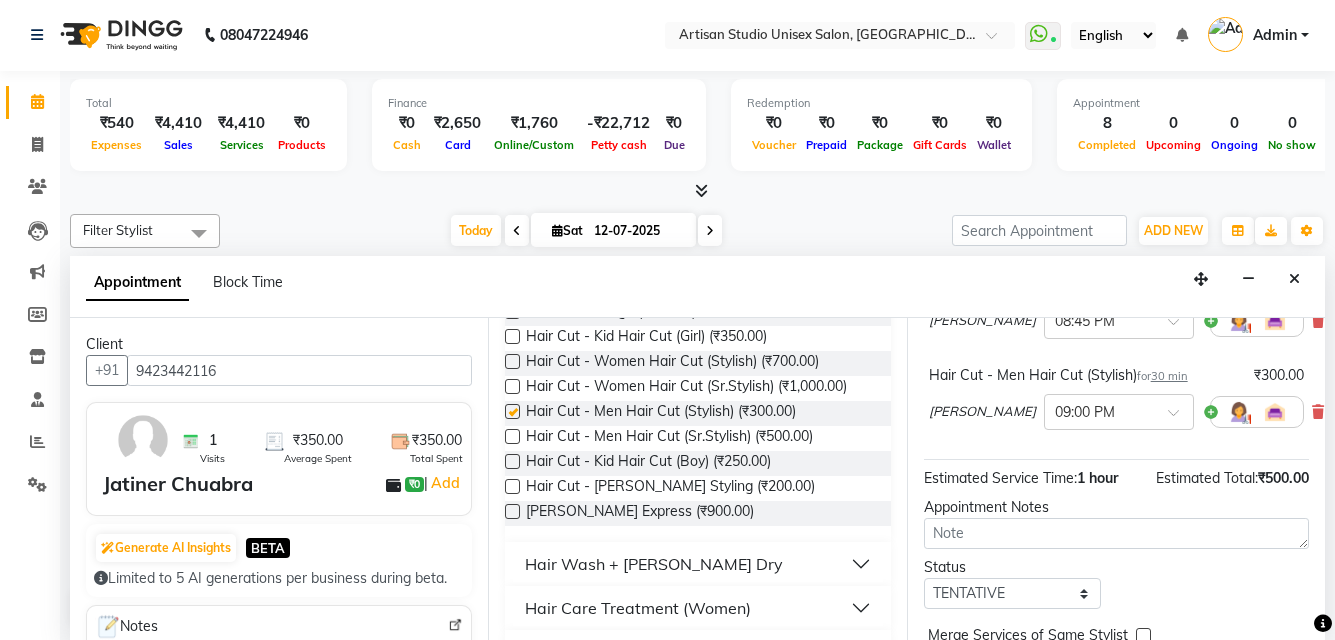 checkbox on "false" 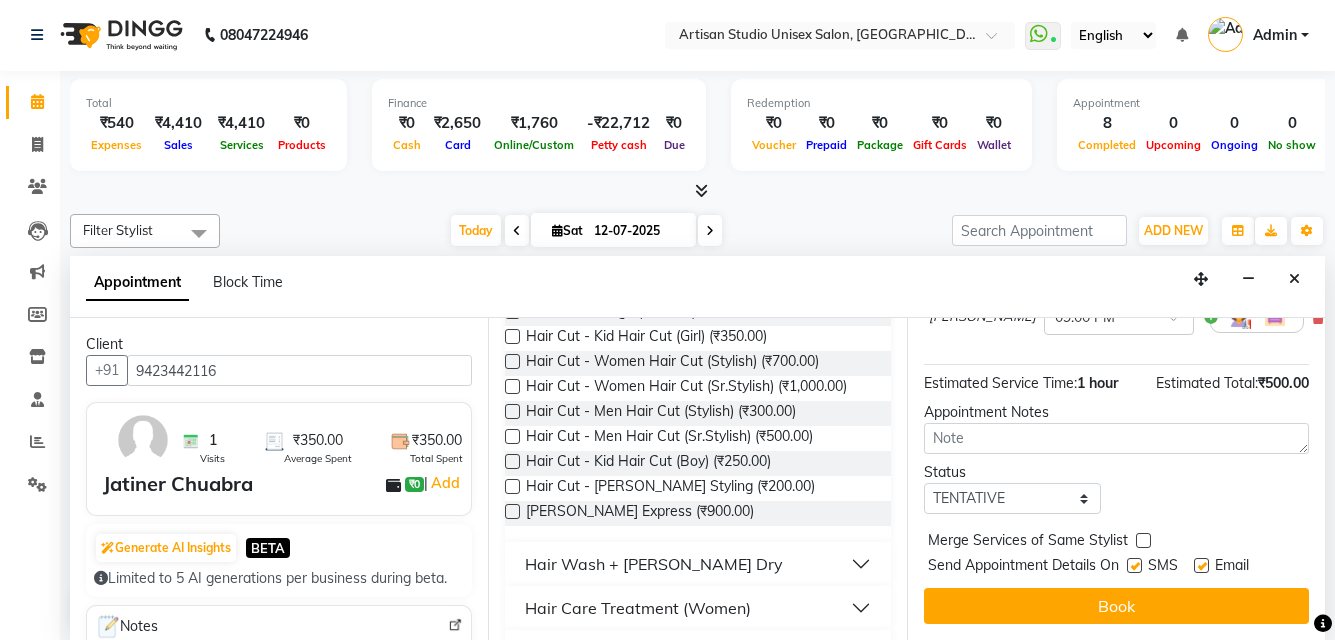 scroll, scrollTop: 310, scrollLeft: 0, axis: vertical 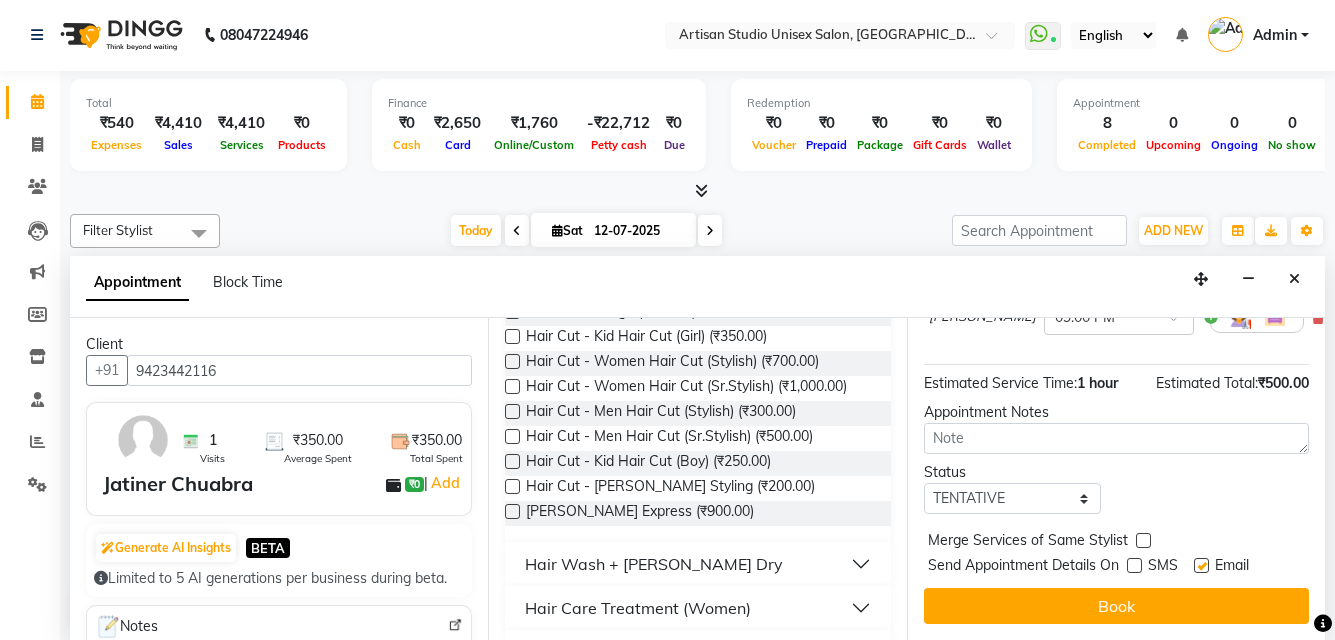 click at bounding box center [1201, 565] 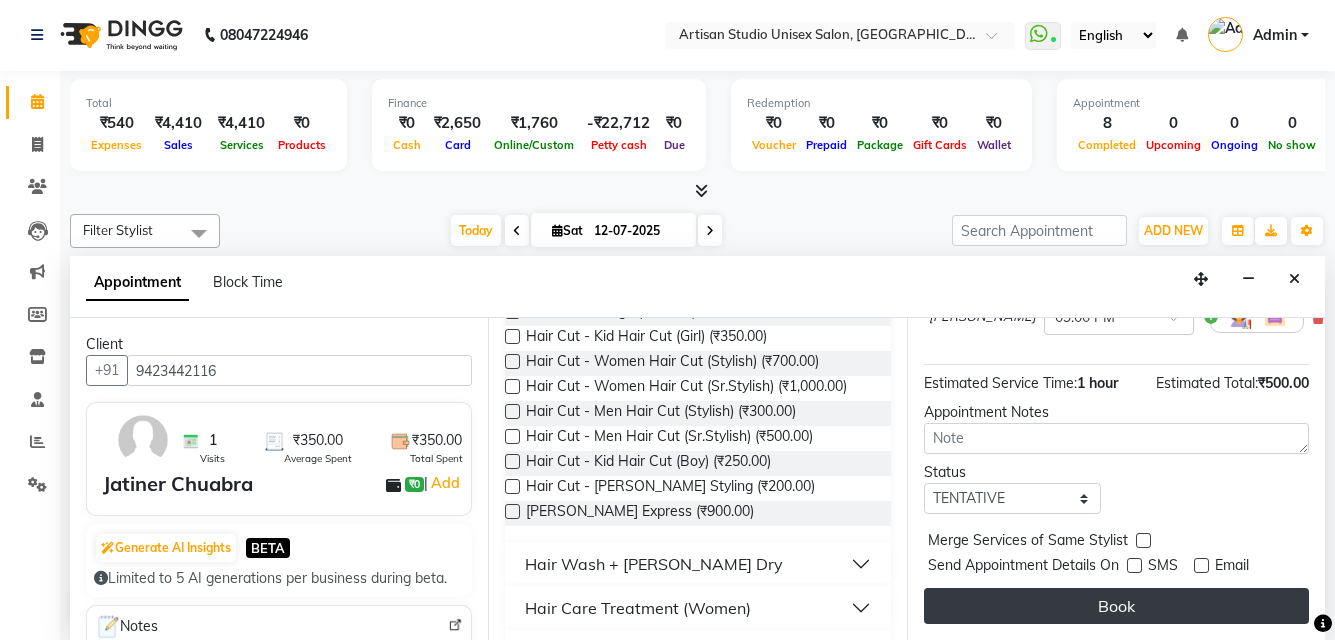 click on "Book" at bounding box center (1116, 606) 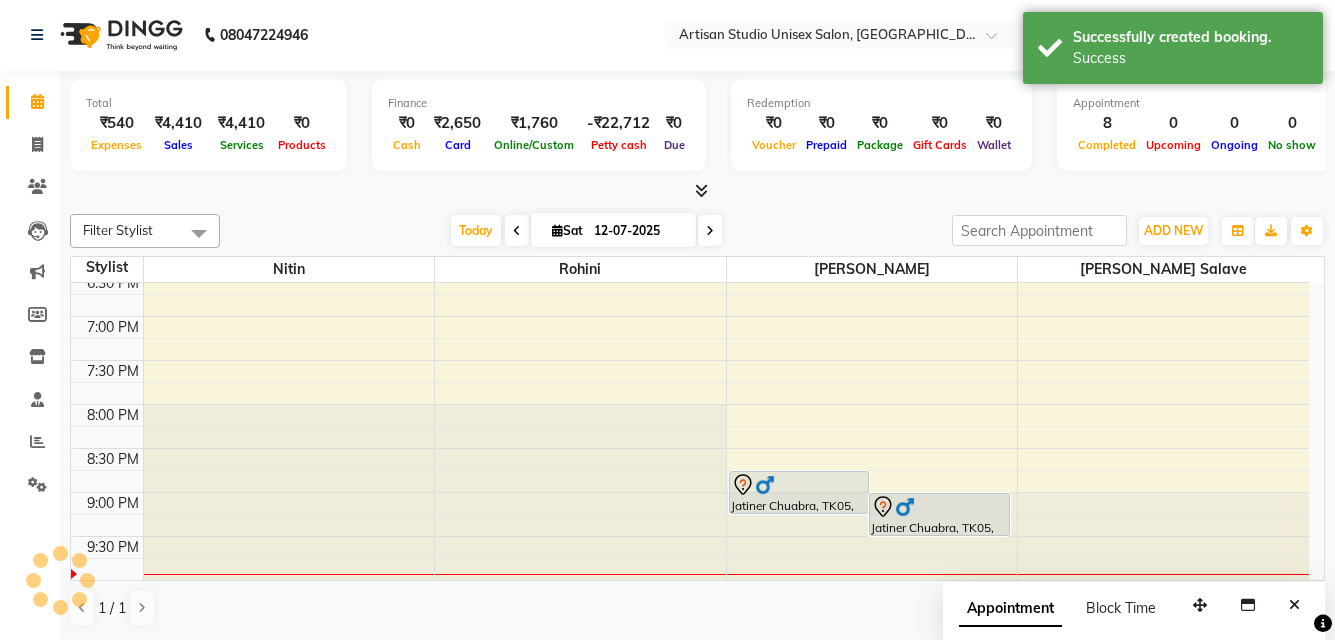 scroll, scrollTop: 0, scrollLeft: 0, axis: both 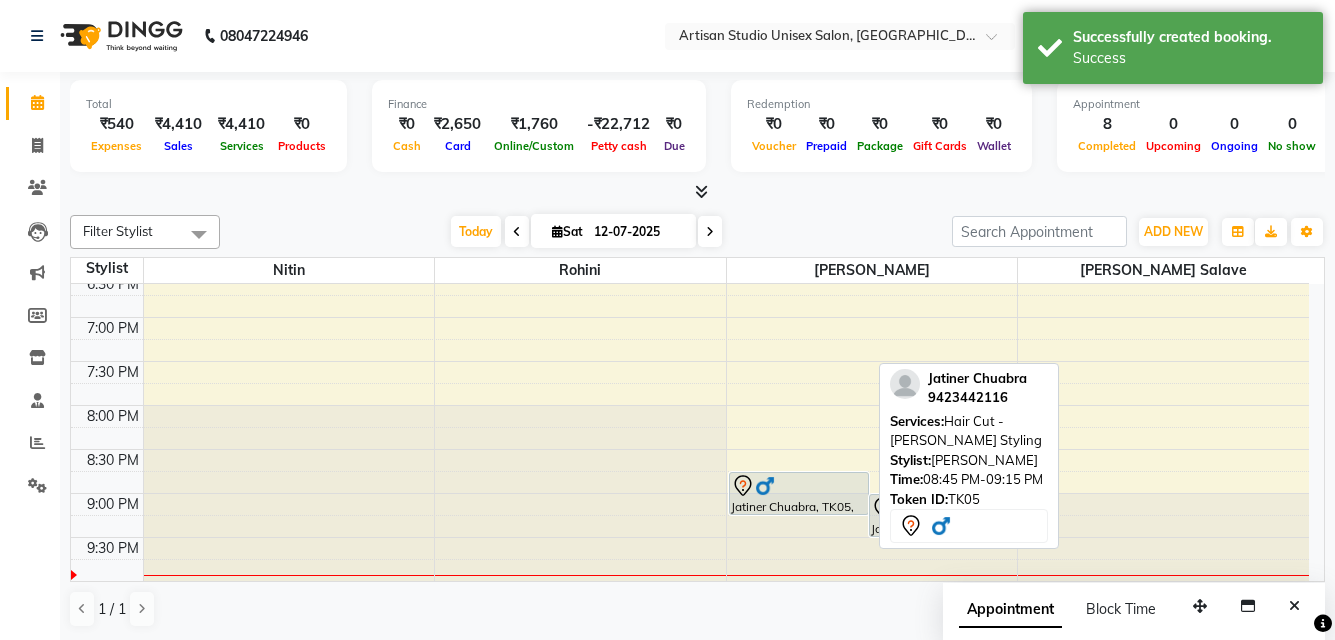 click at bounding box center (799, 486) 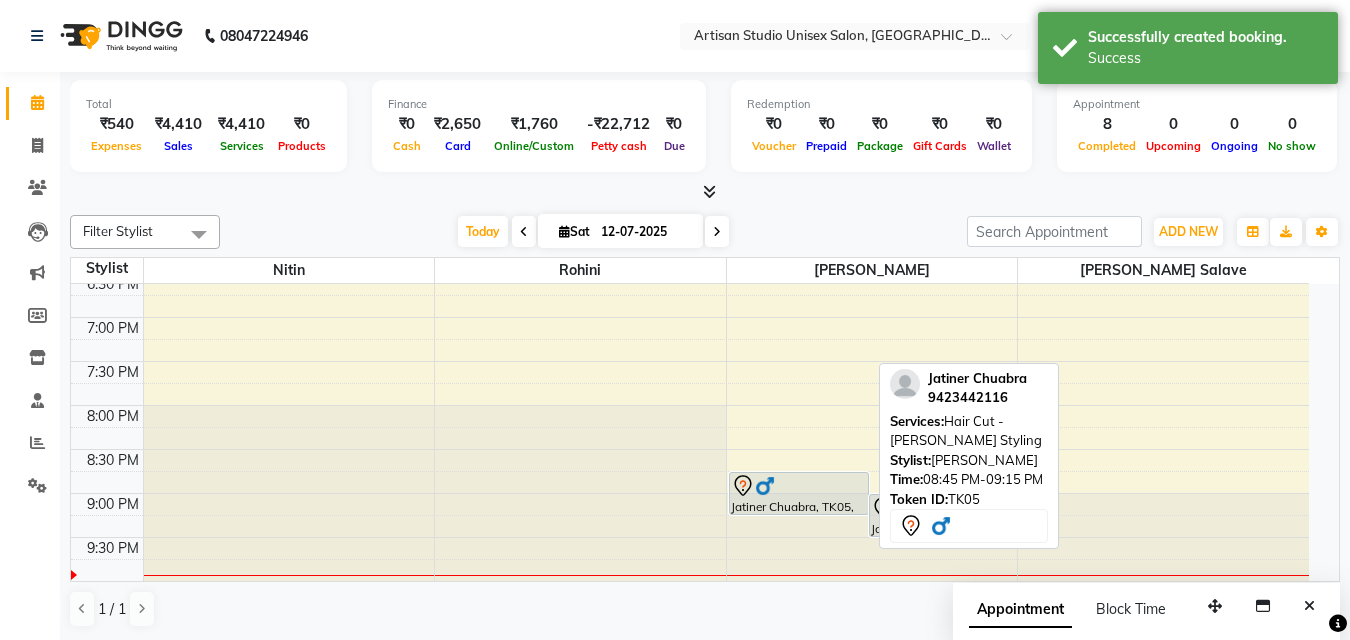 select on "7" 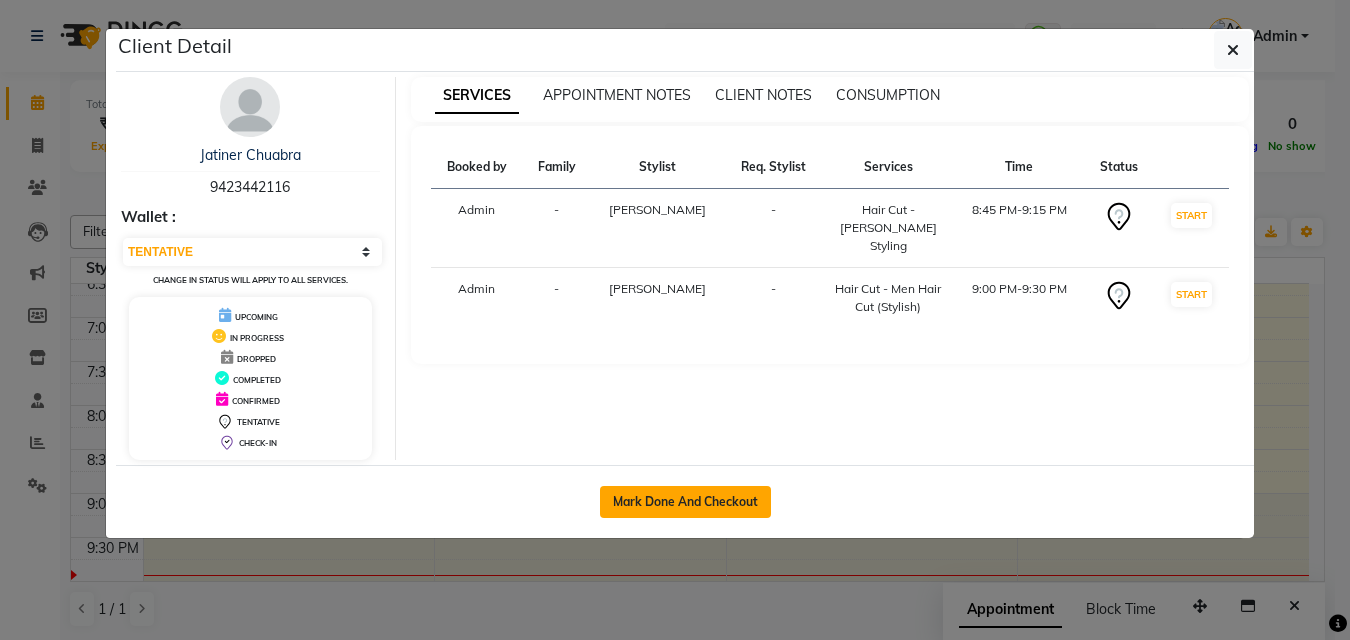 click on "Mark Done And Checkout" 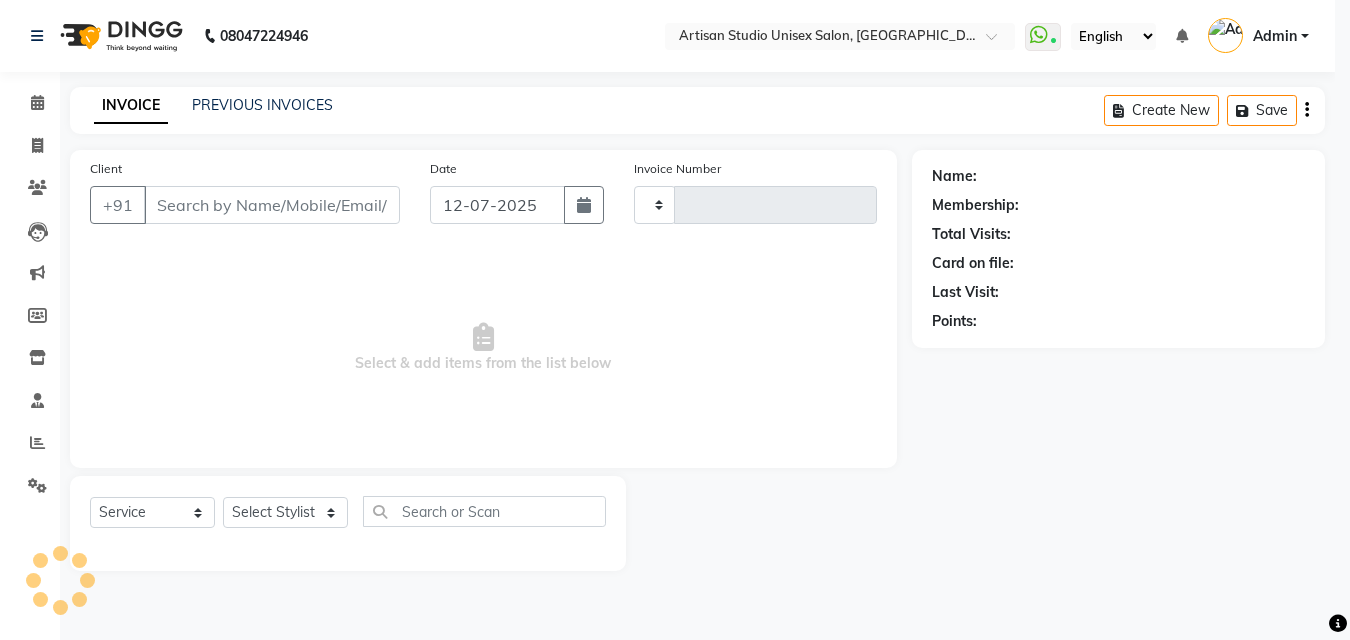 type on "0657" 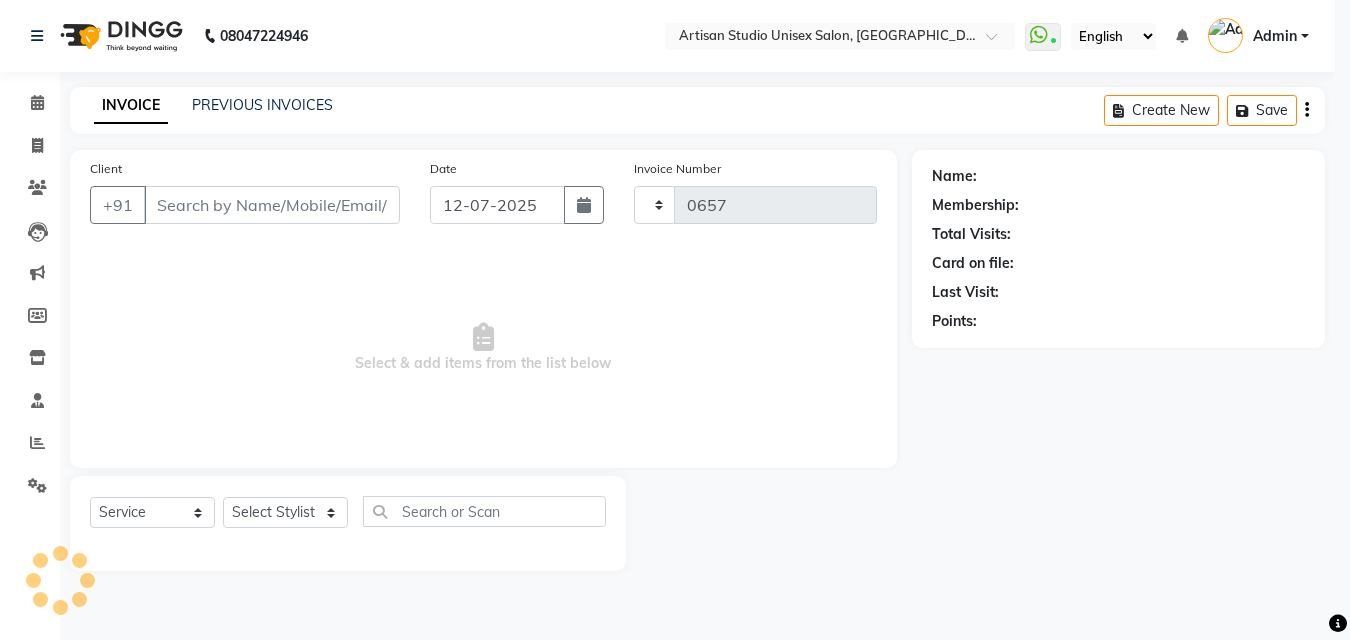 select on "4913" 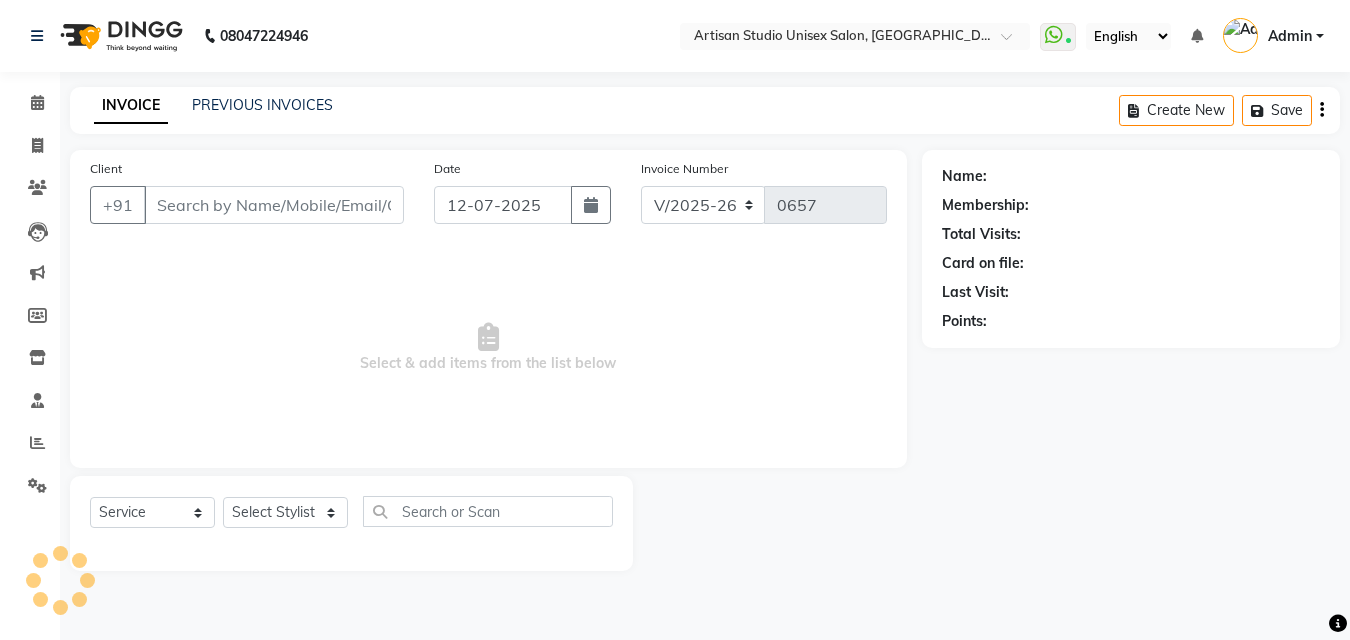 type on "9423442116" 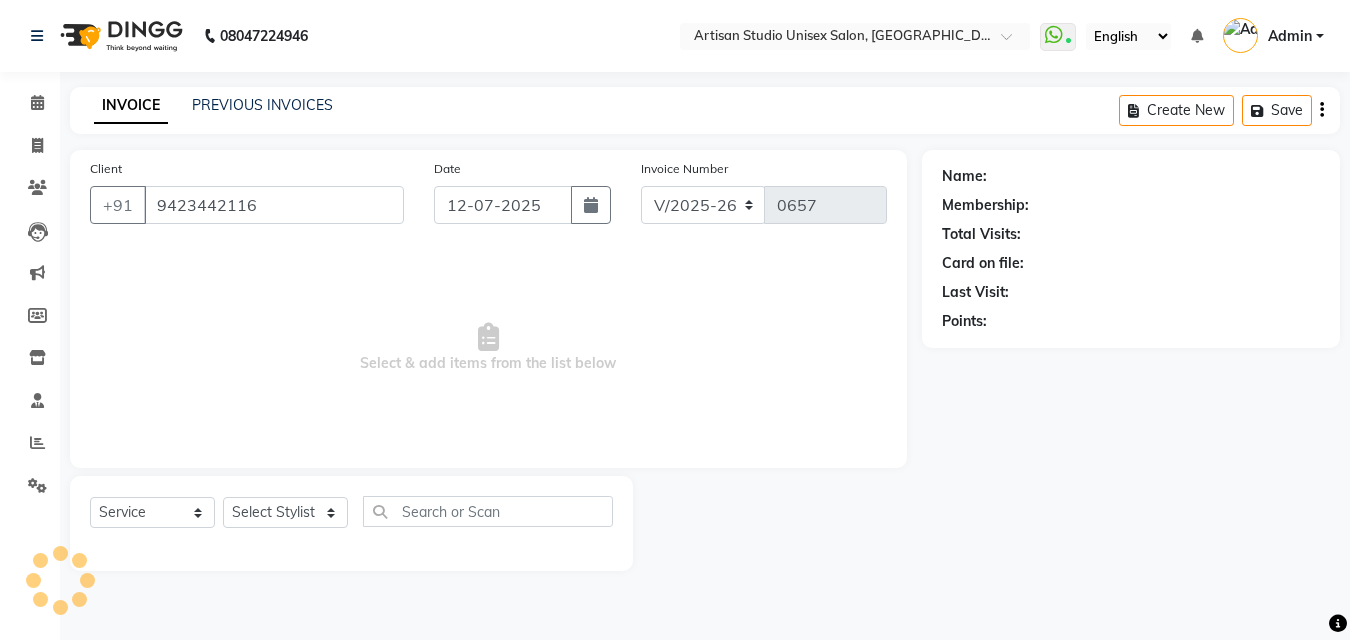 select on "51857" 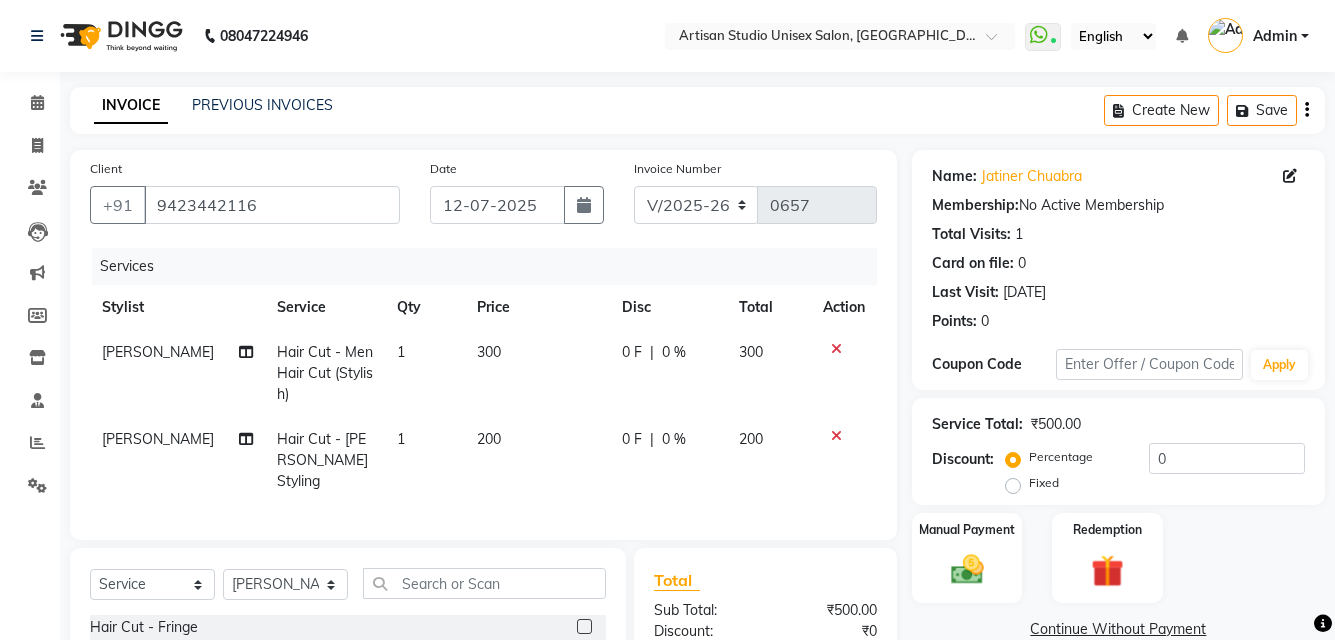 scroll, scrollTop: 200, scrollLeft: 0, axis: vertical 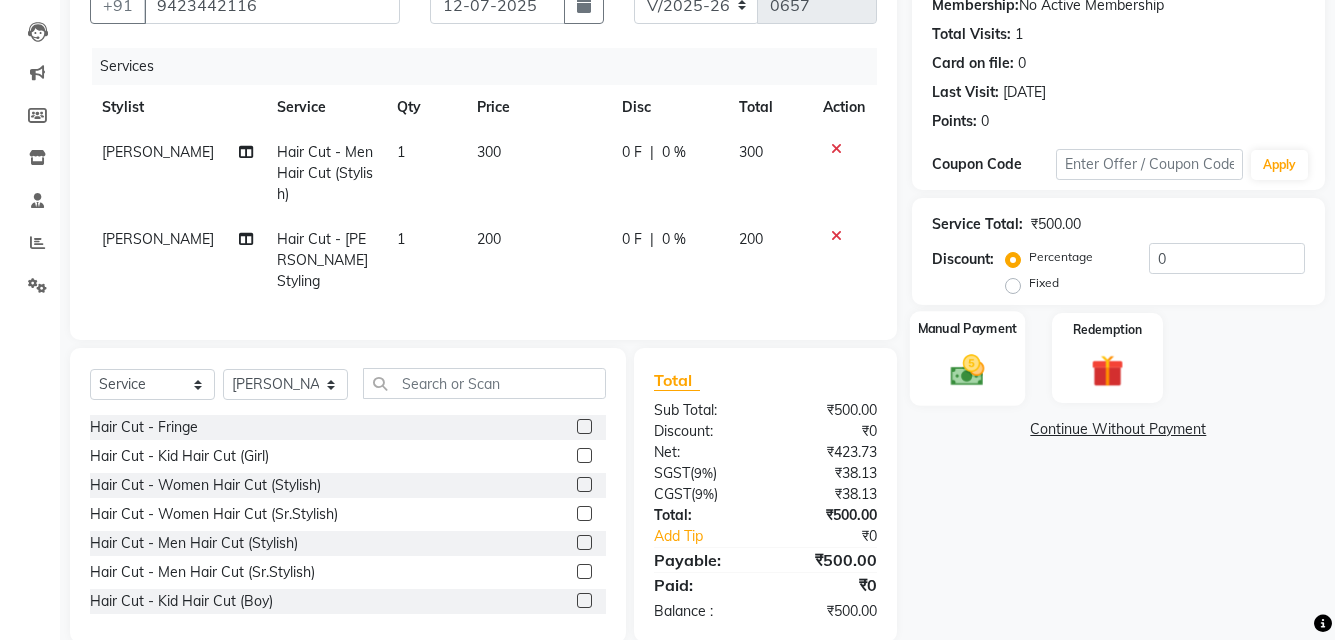 click 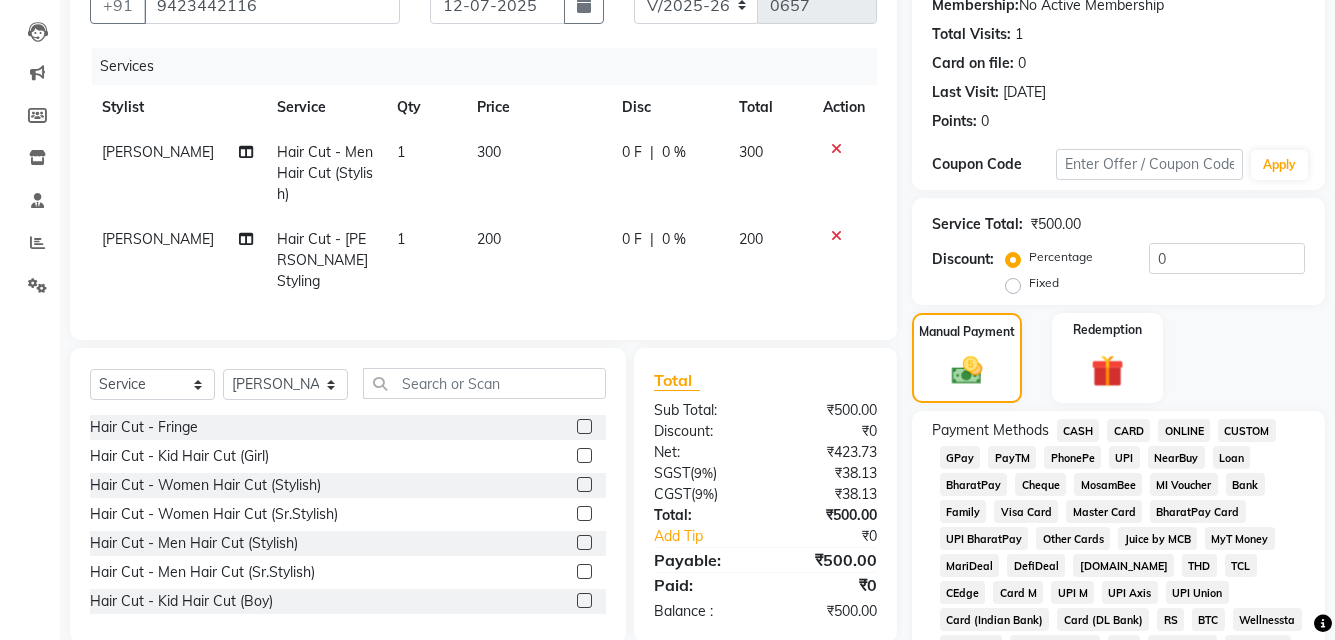 click on "ONLINE" 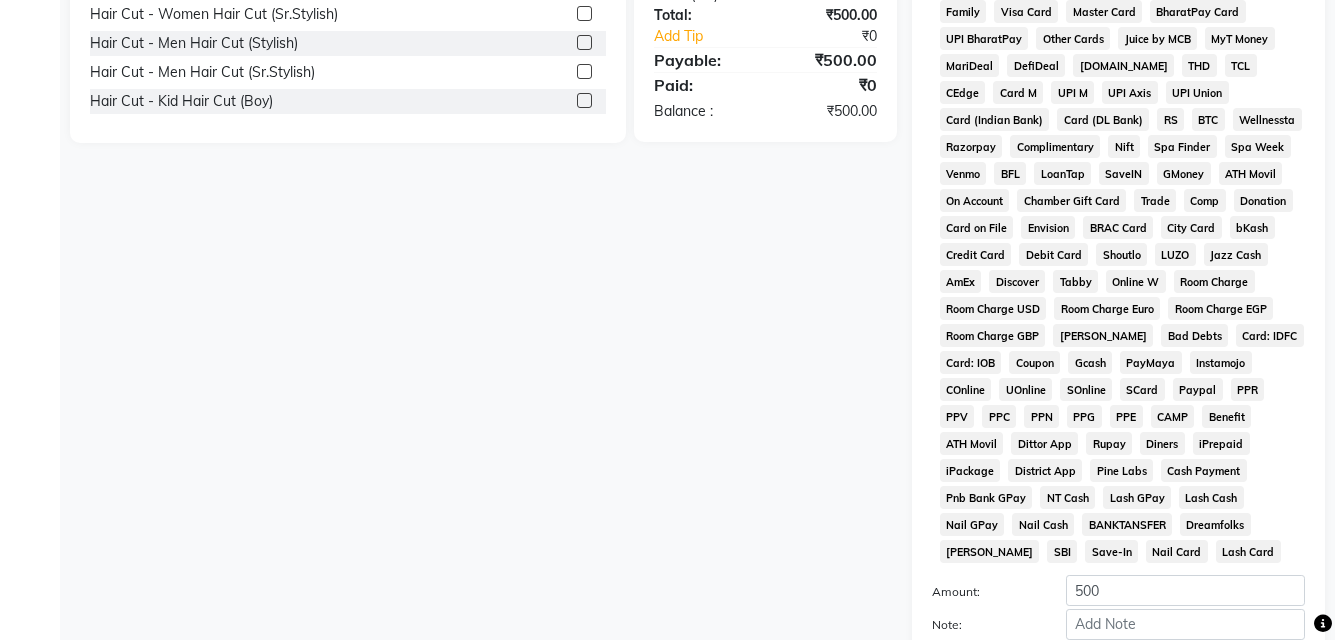 scroll, scrollTop: 861, scrollLeft: 0, axis: vertical 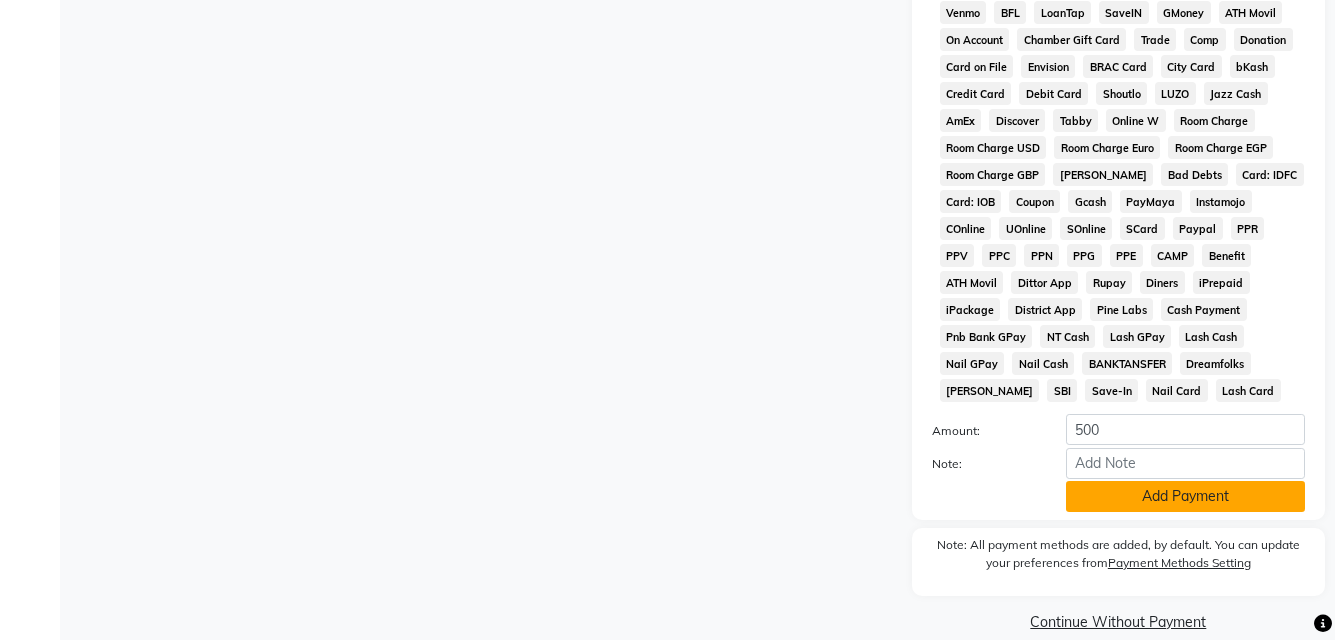 click on "Add Payment" 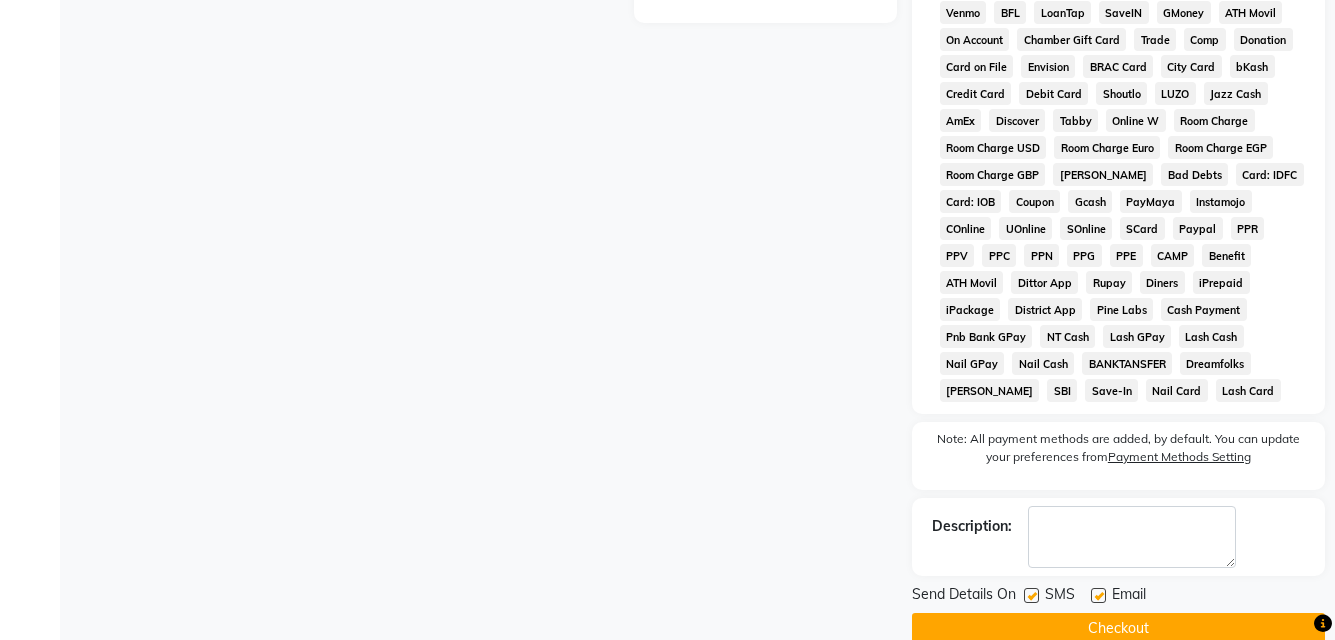 scroll, scrollTop: 868, scrollLeft: 0, axis: vertical 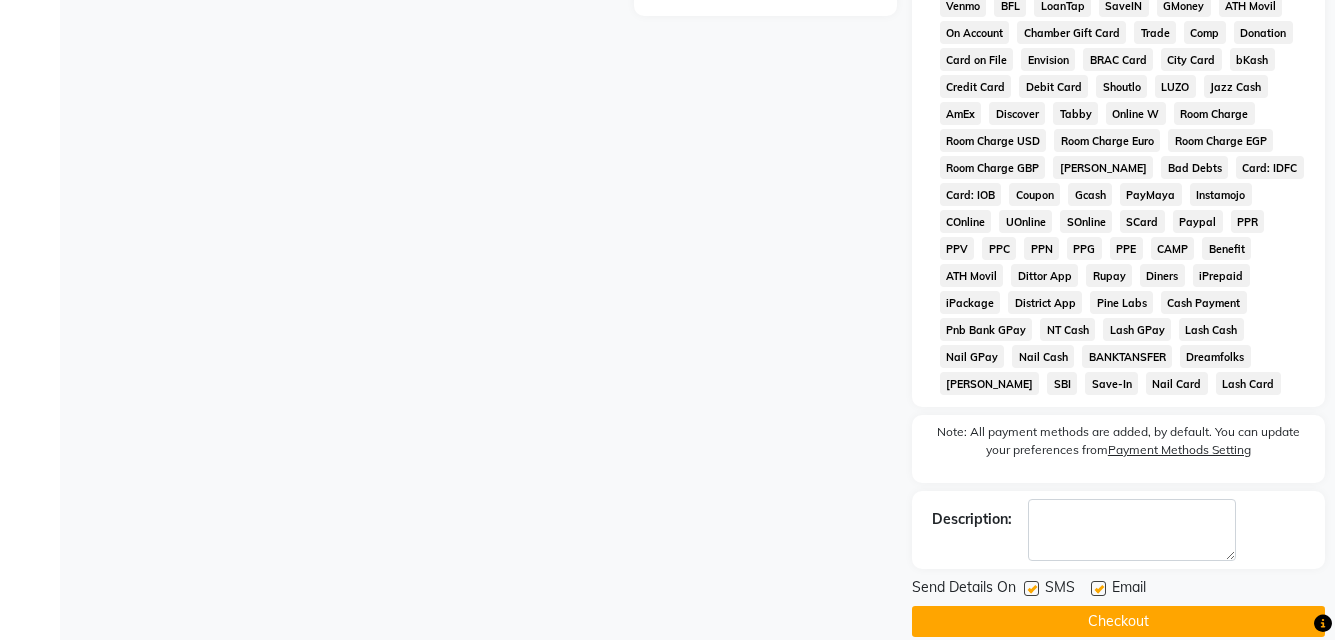 click on "Checkout" 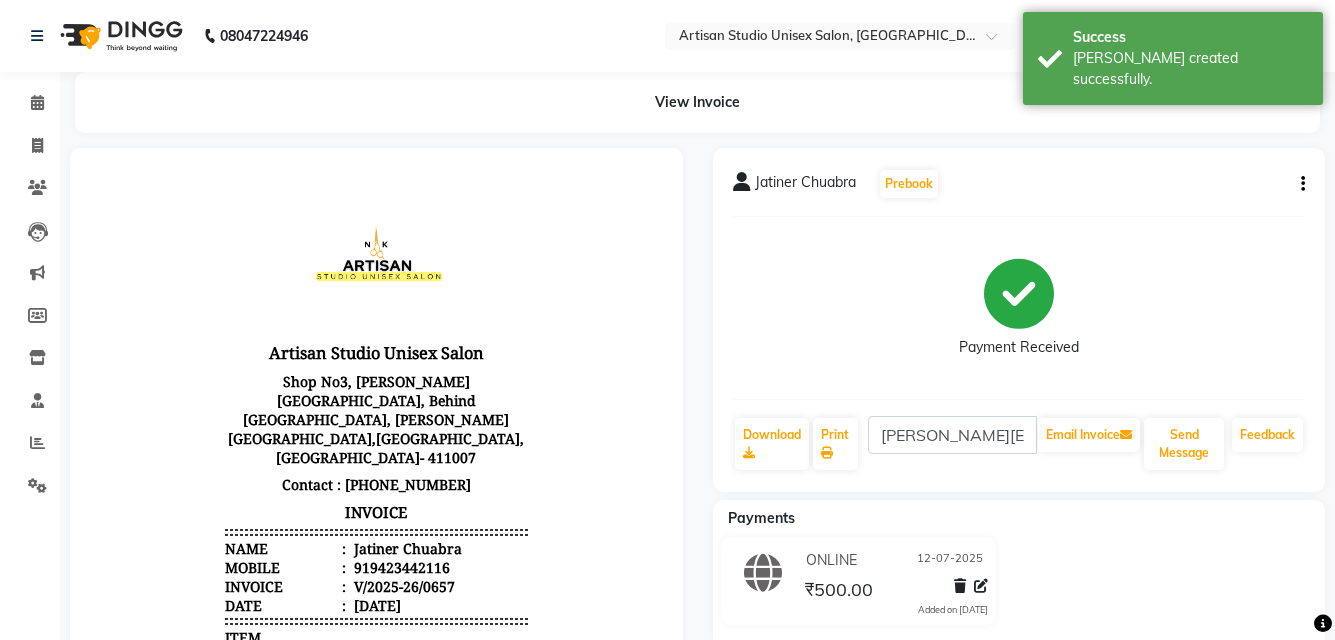 scroll, scrollTop: 0, scrollLeft: 0, axis: both 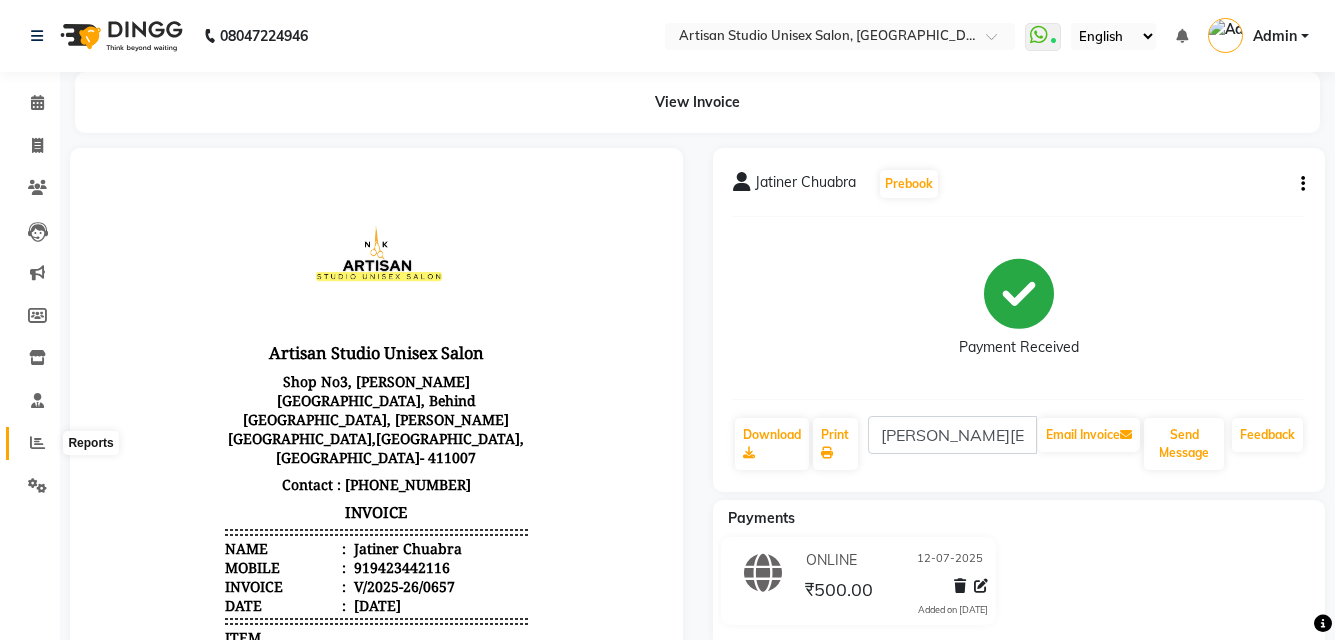 click 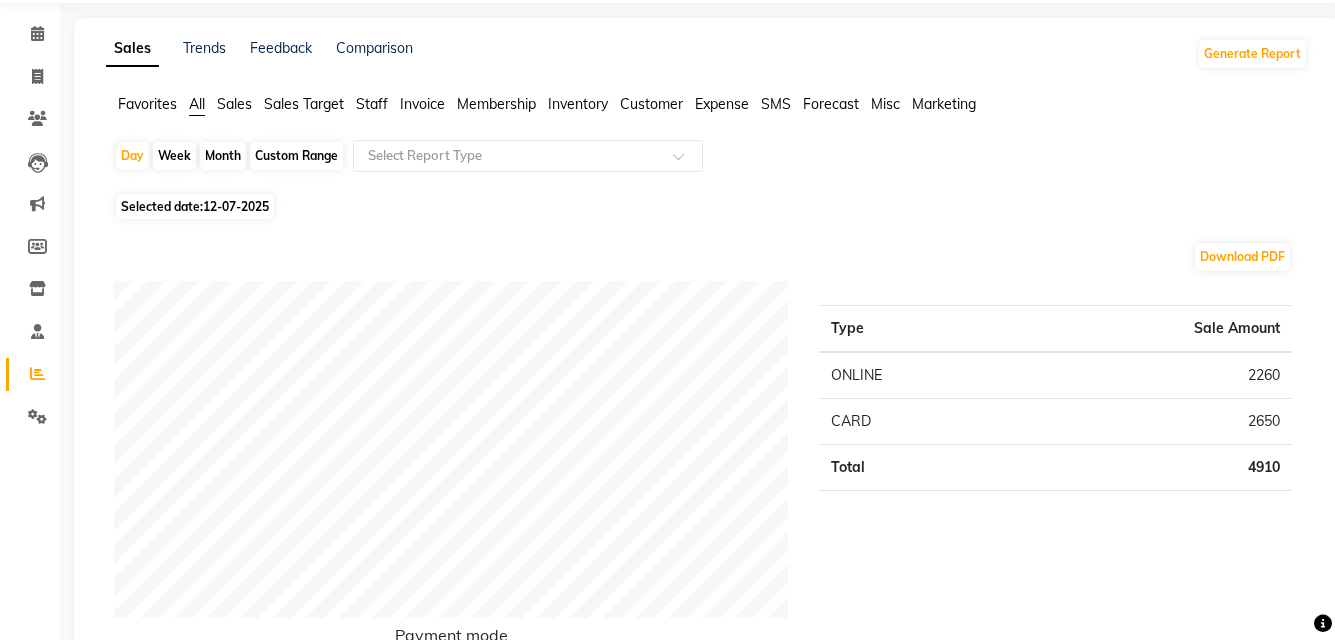 scroll, scrollTop: 0, scrollLeft: 0, axis: both 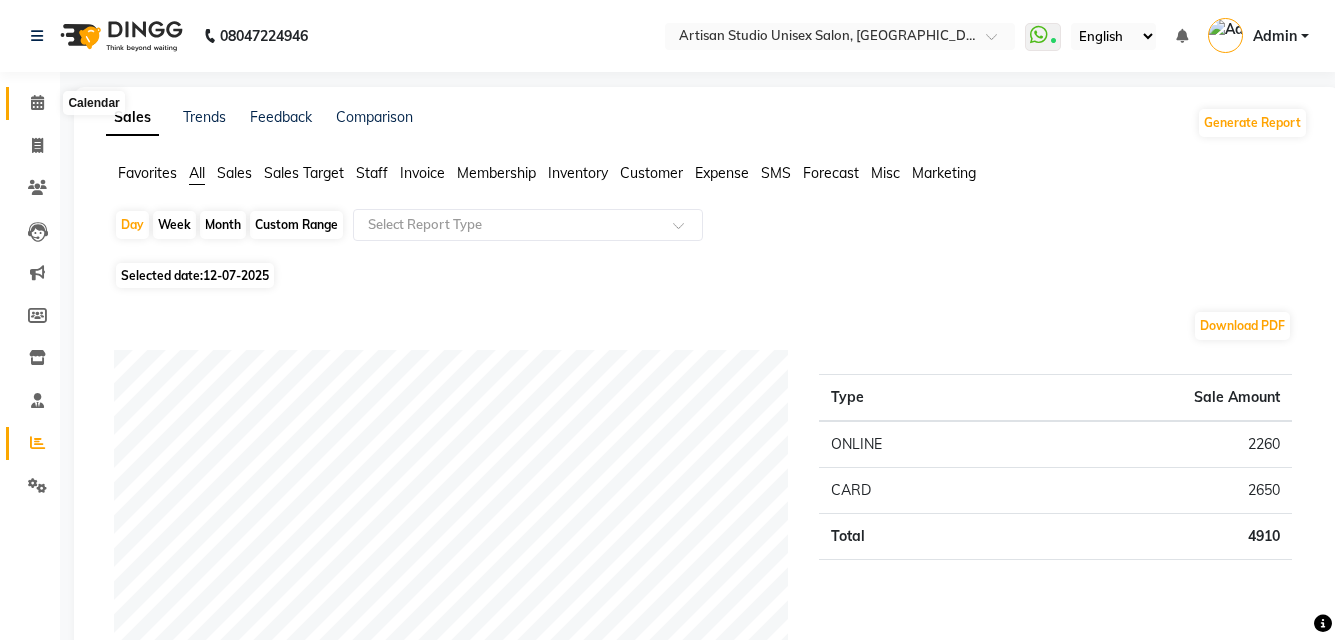 click 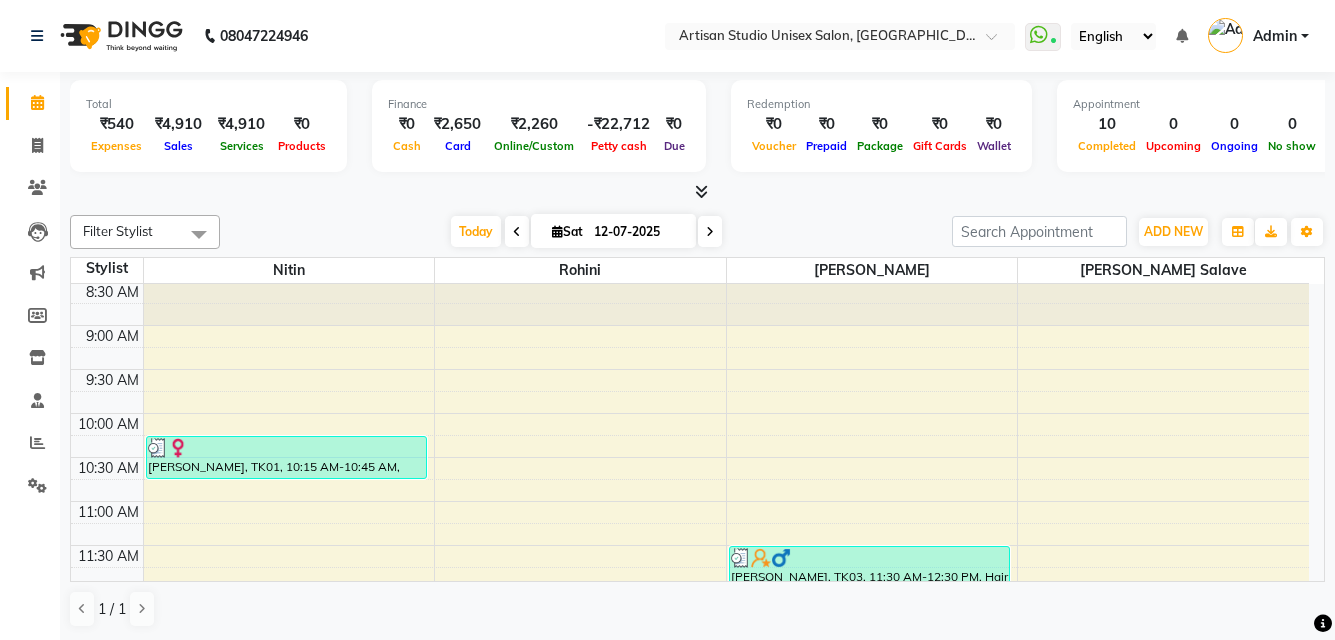 scroll, scrollTop: 0, scrollLeft: 0, axis: both 